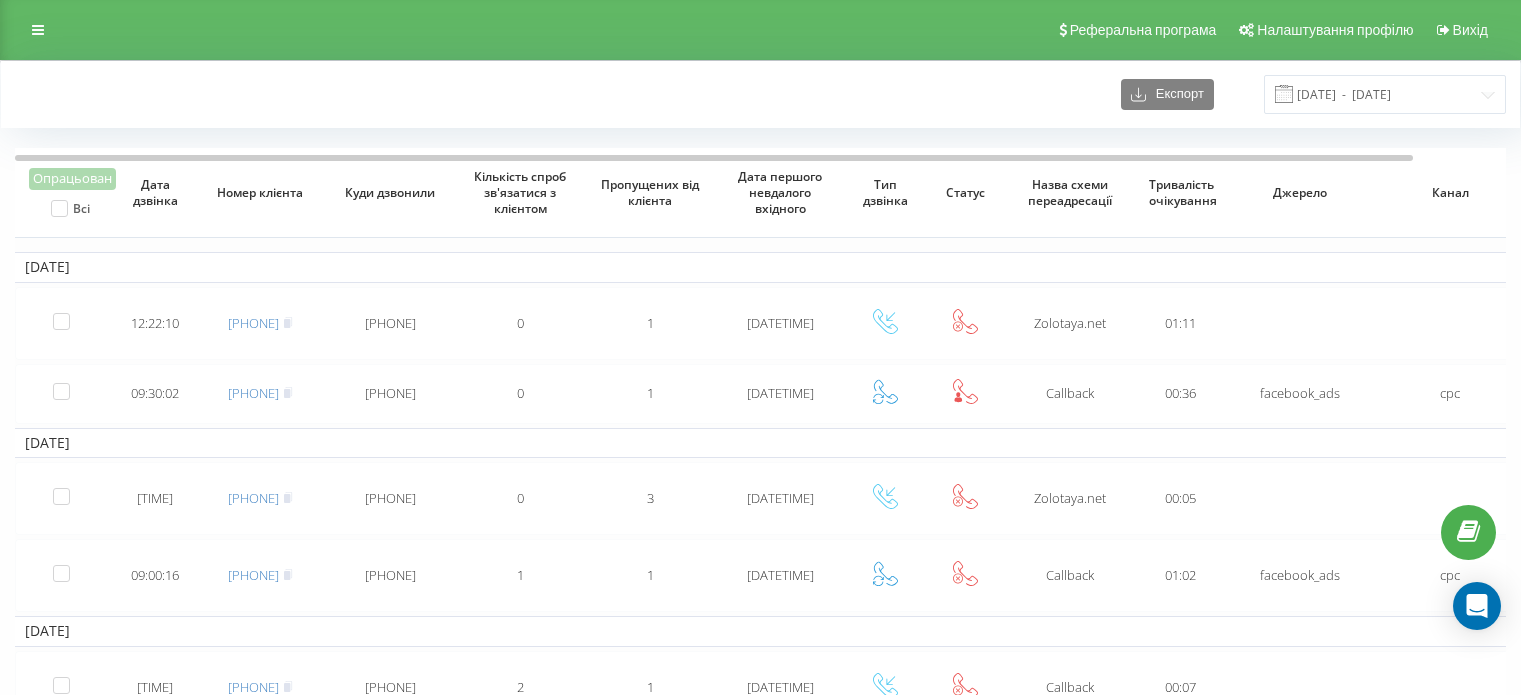 click on "01.07.2024  -  01.08.2024" at bounding box center (1385, 94) 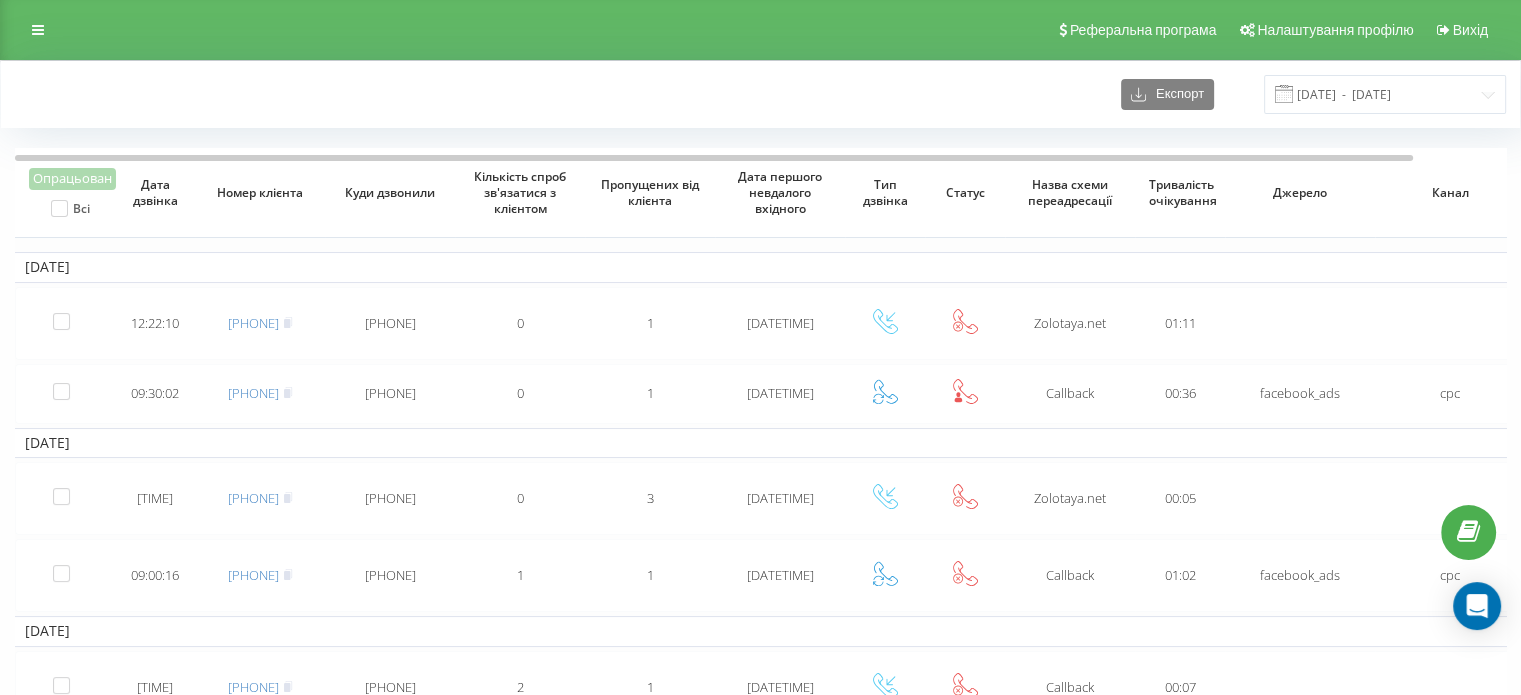 scroll, scrollTop: 0, scrollLeft: 0, axis: both 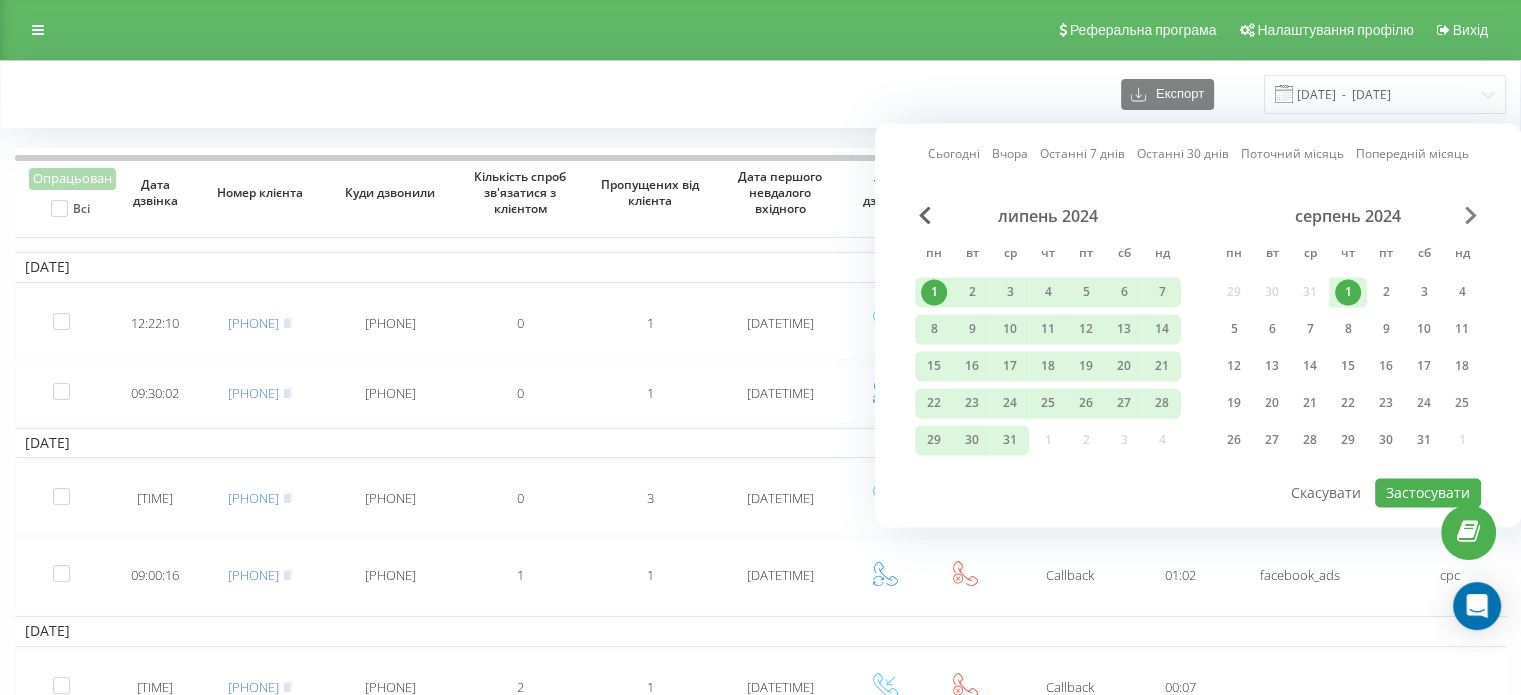 click at bounding box center [1471, 215] 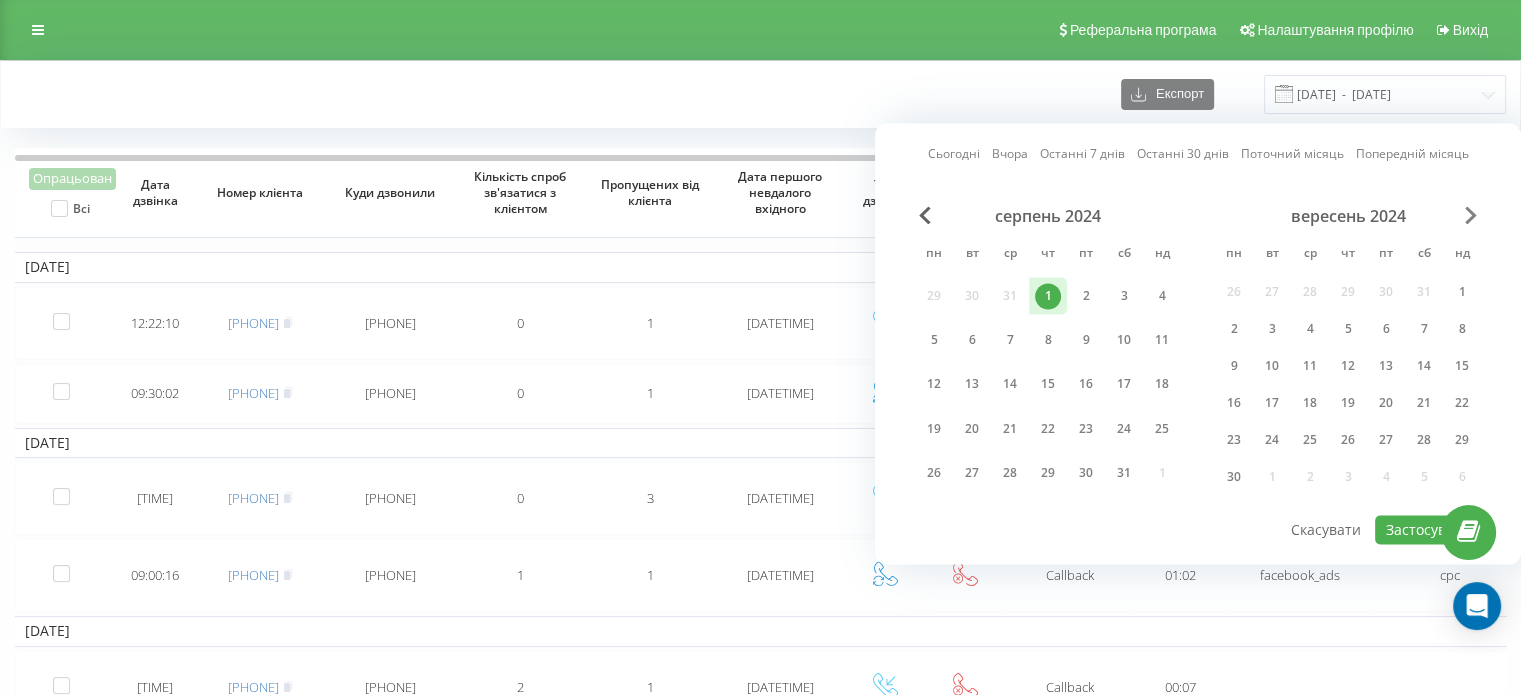 click at bounding box center [1471, 215] 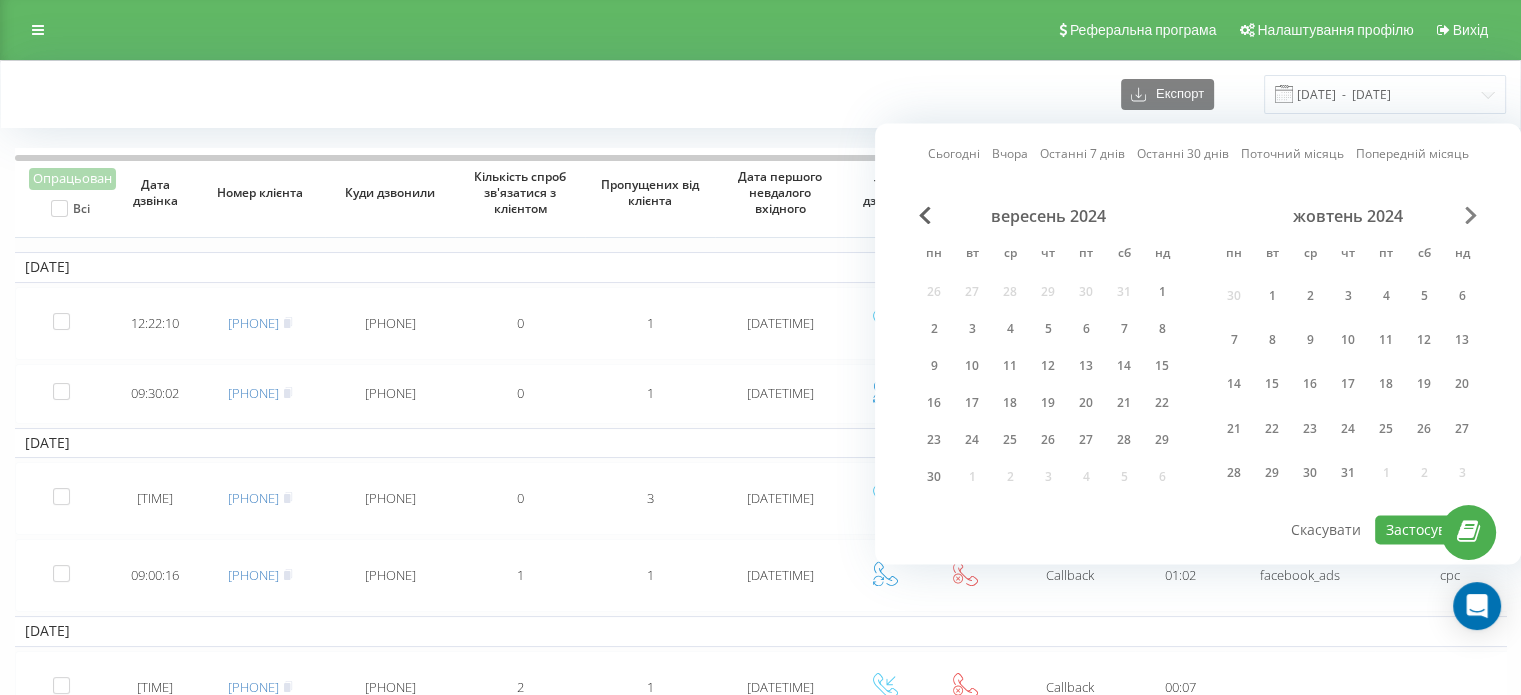 click at bounding box center (1471, 215) 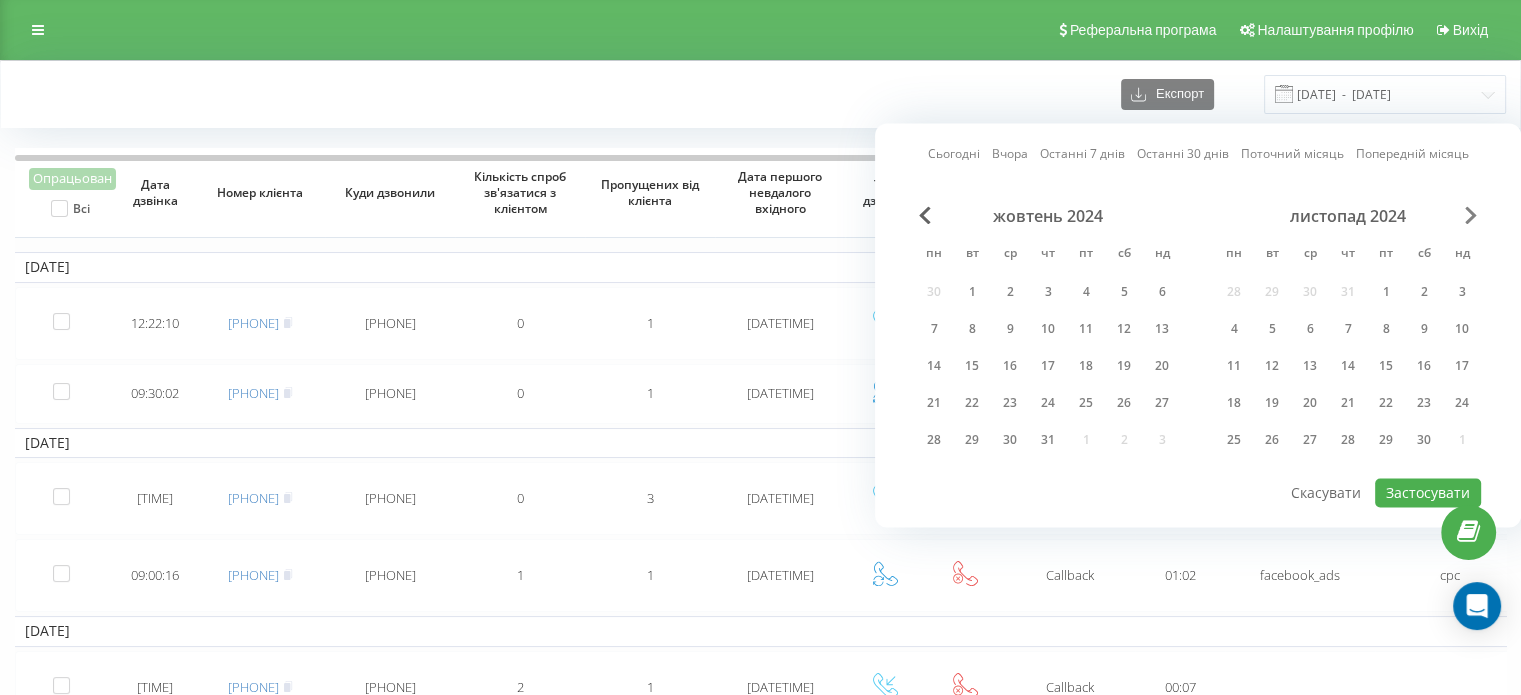 click at bounding box center (1471, 215) 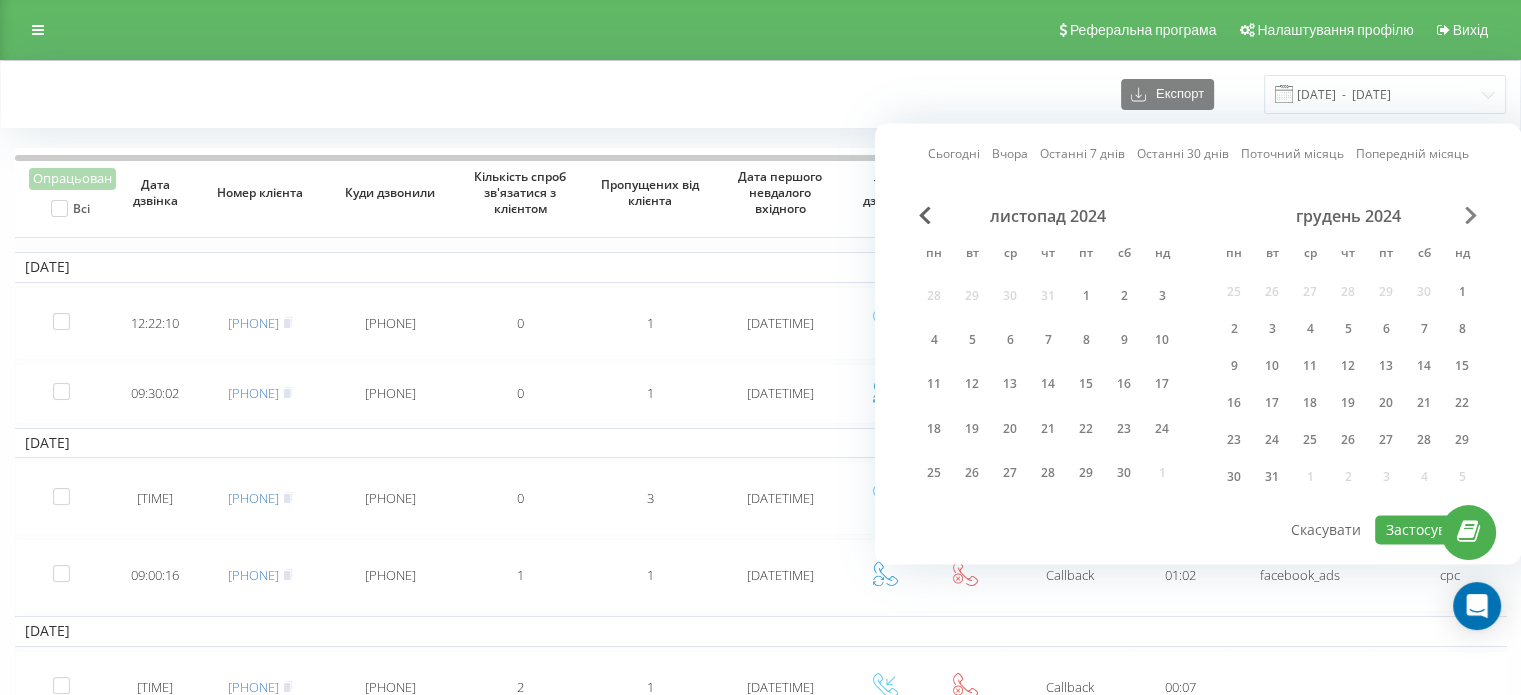 click at bounding box center [1471, 215] 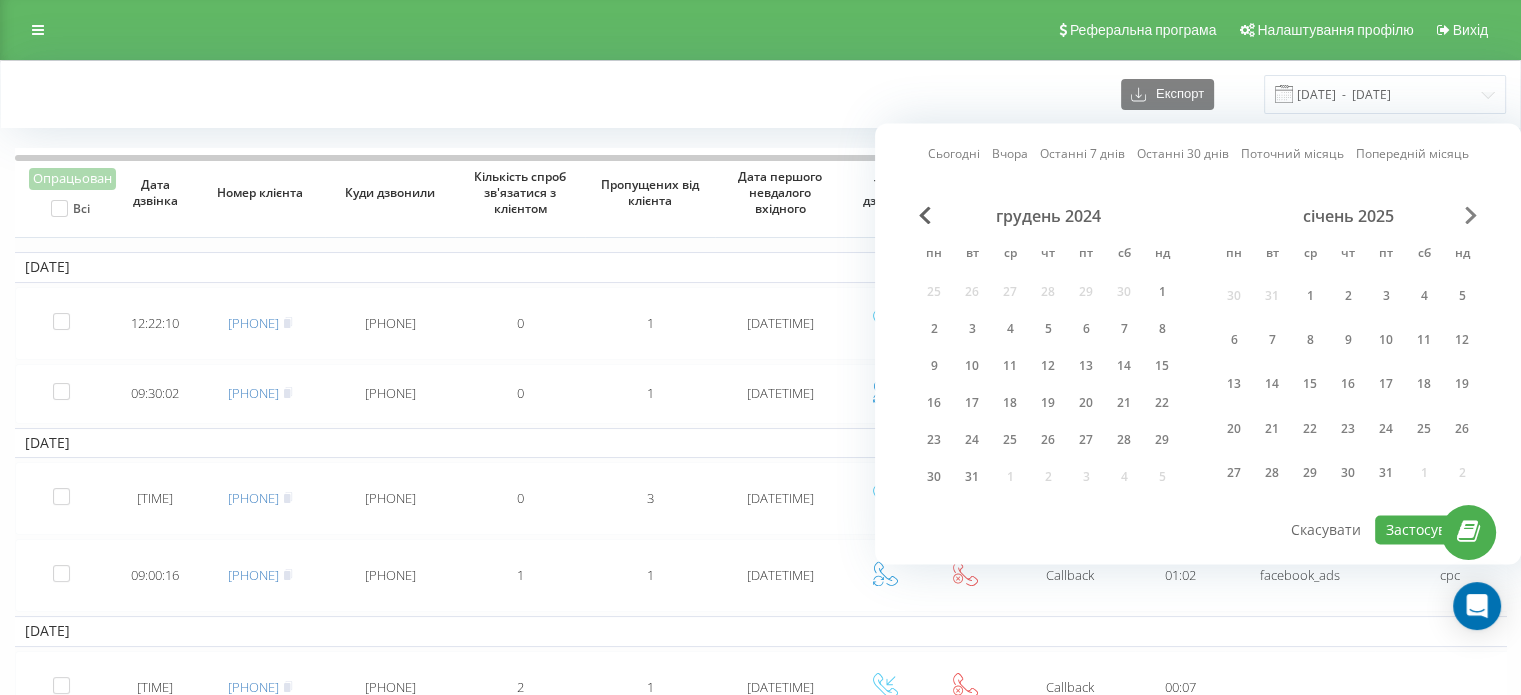 click at bounding box center [1471, 215] 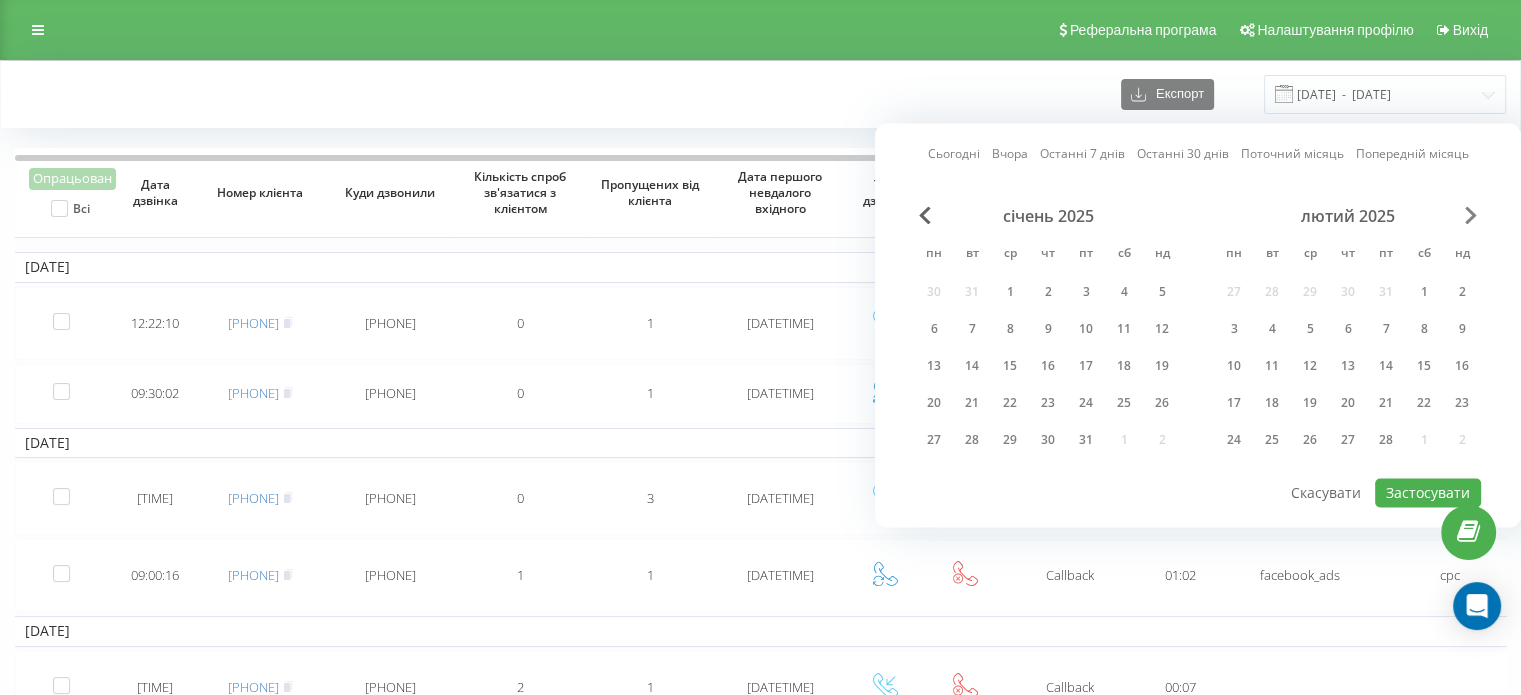 click at bounding box center (1471, 215) 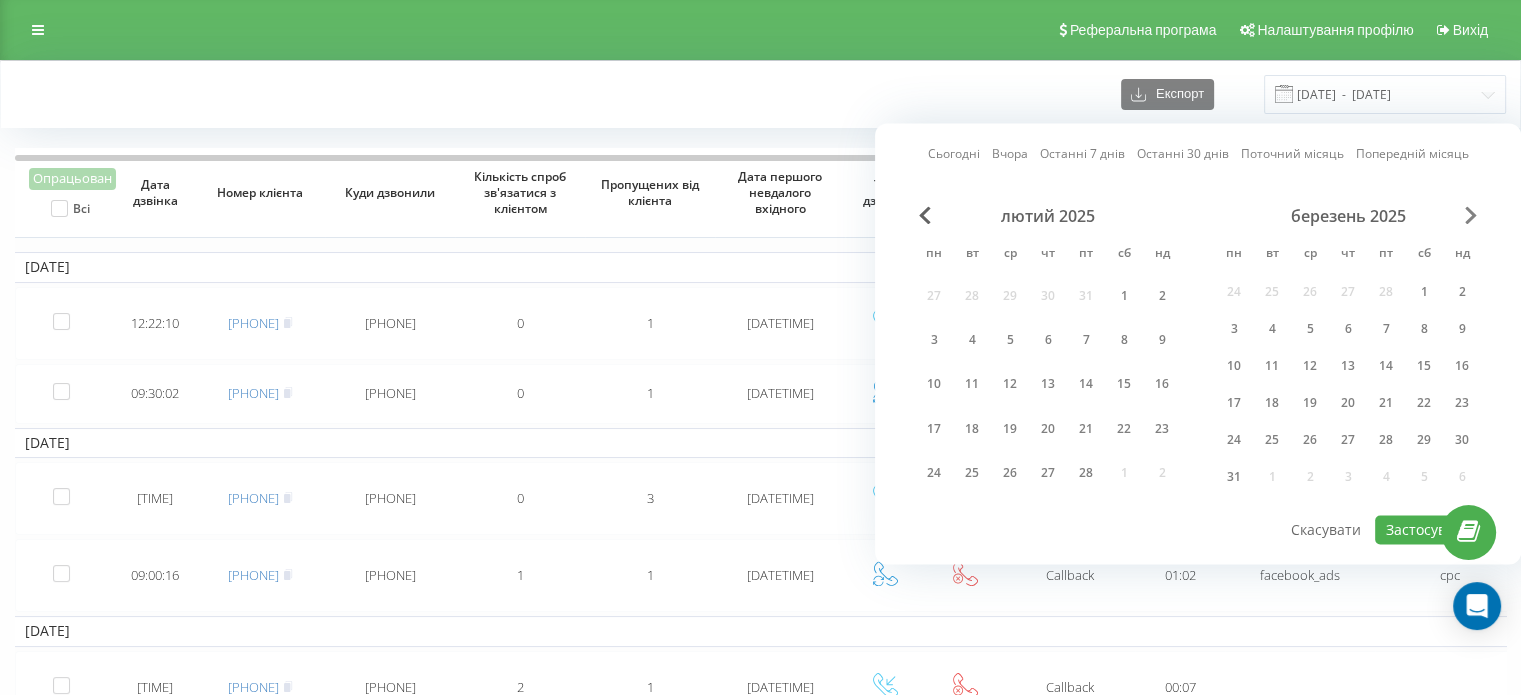 click at bounding box center (1471, 215) 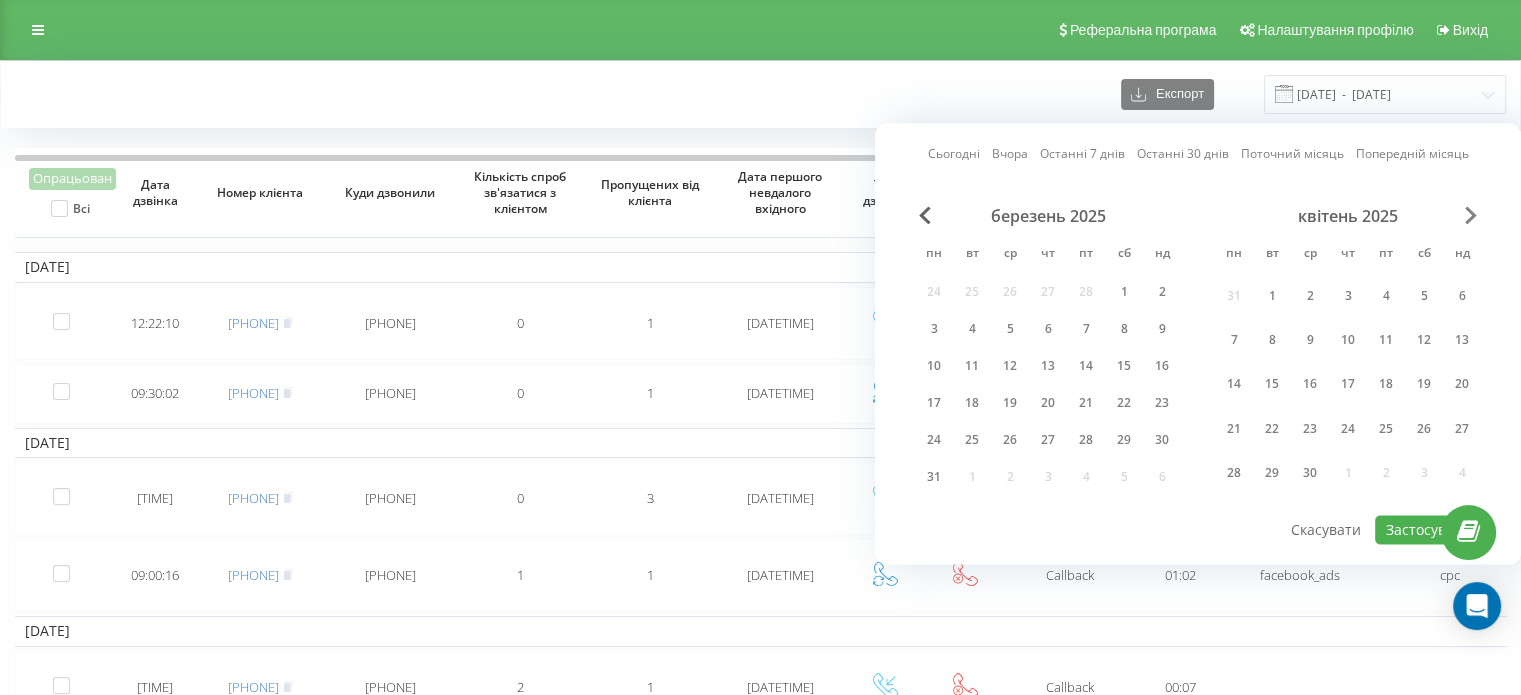 click at bounding box center [1471, 215] 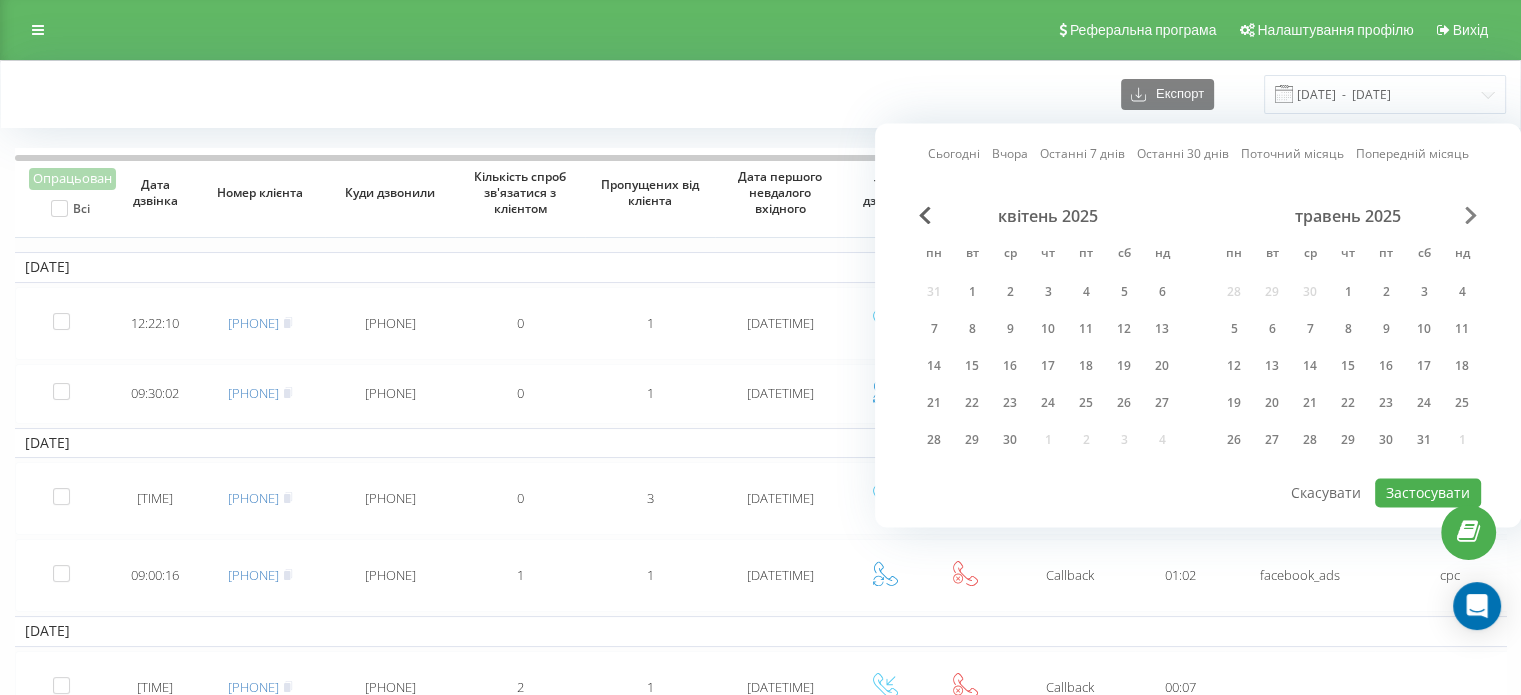 click at bounding box center (1471, 215) 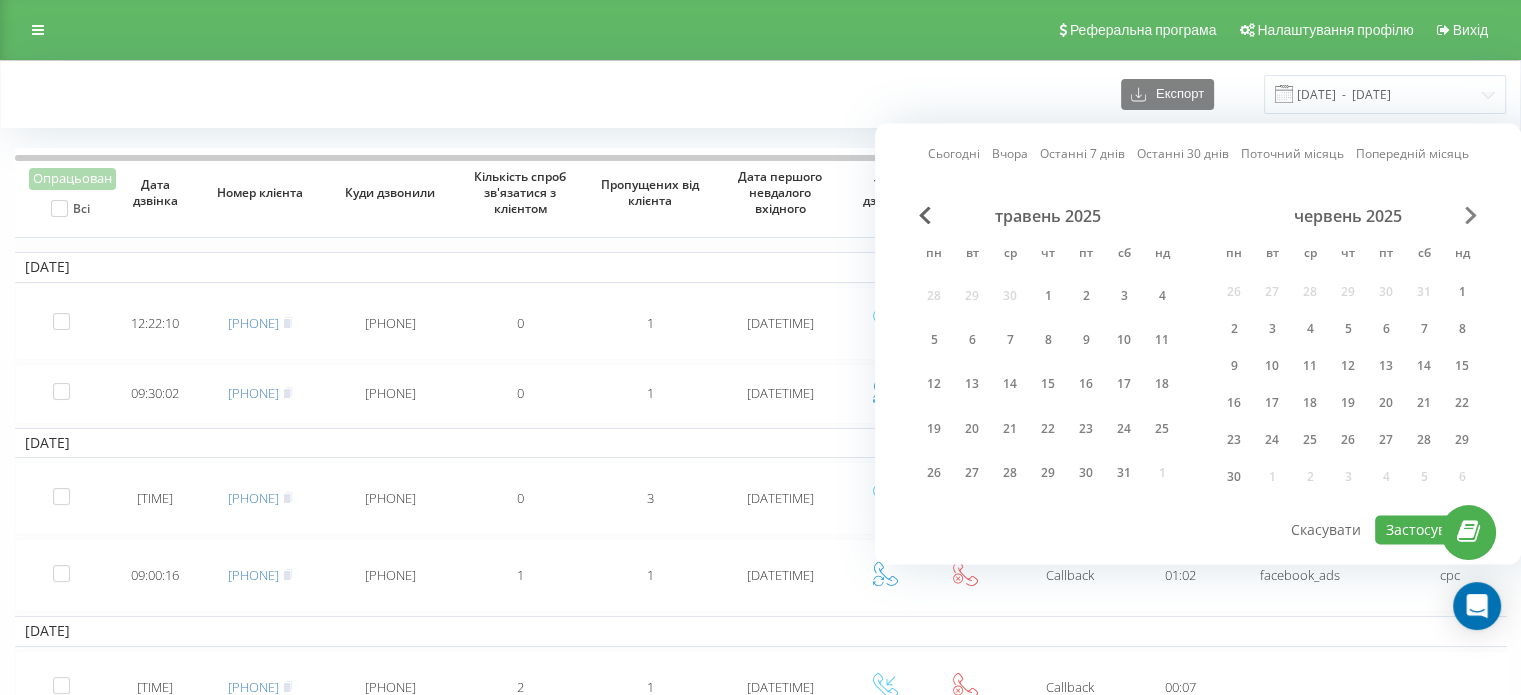 click at bounding box center [1471, 215] 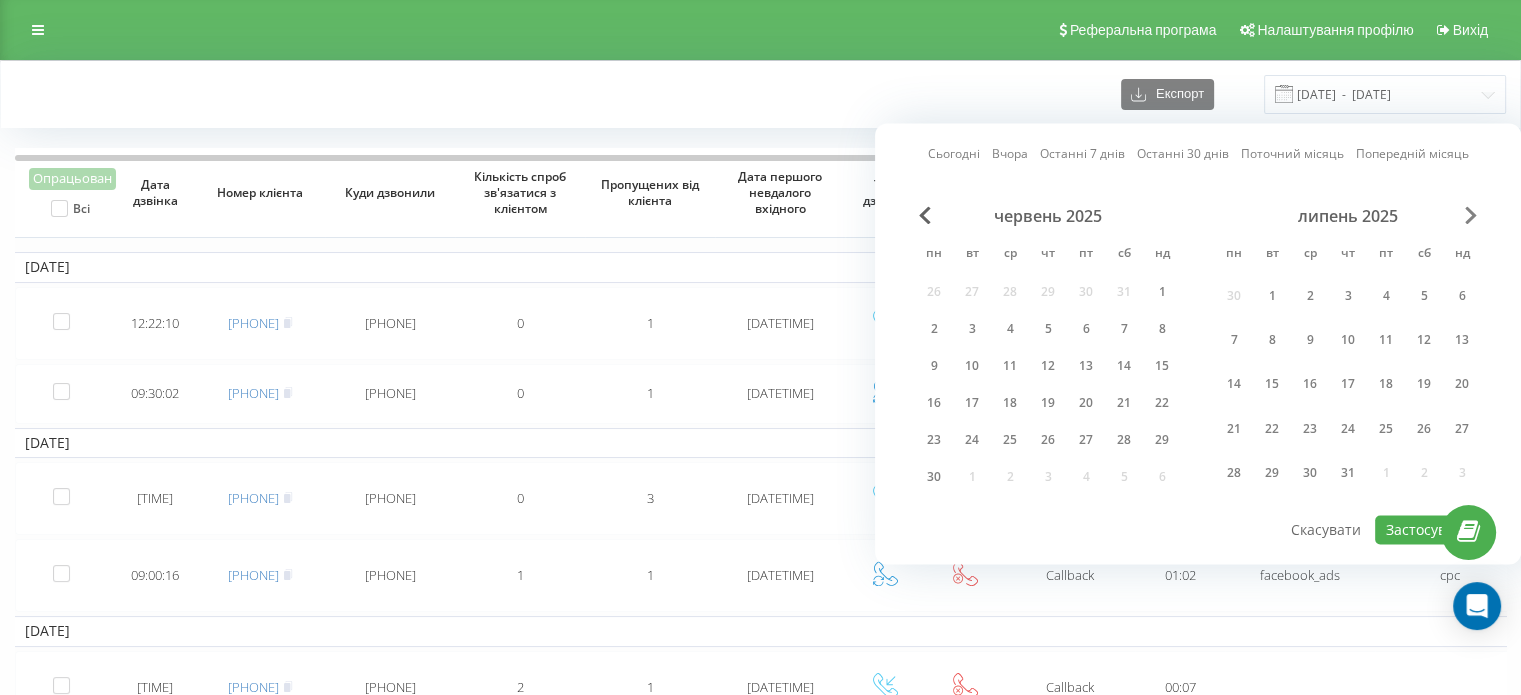 click at bounding box center [1471, 215] 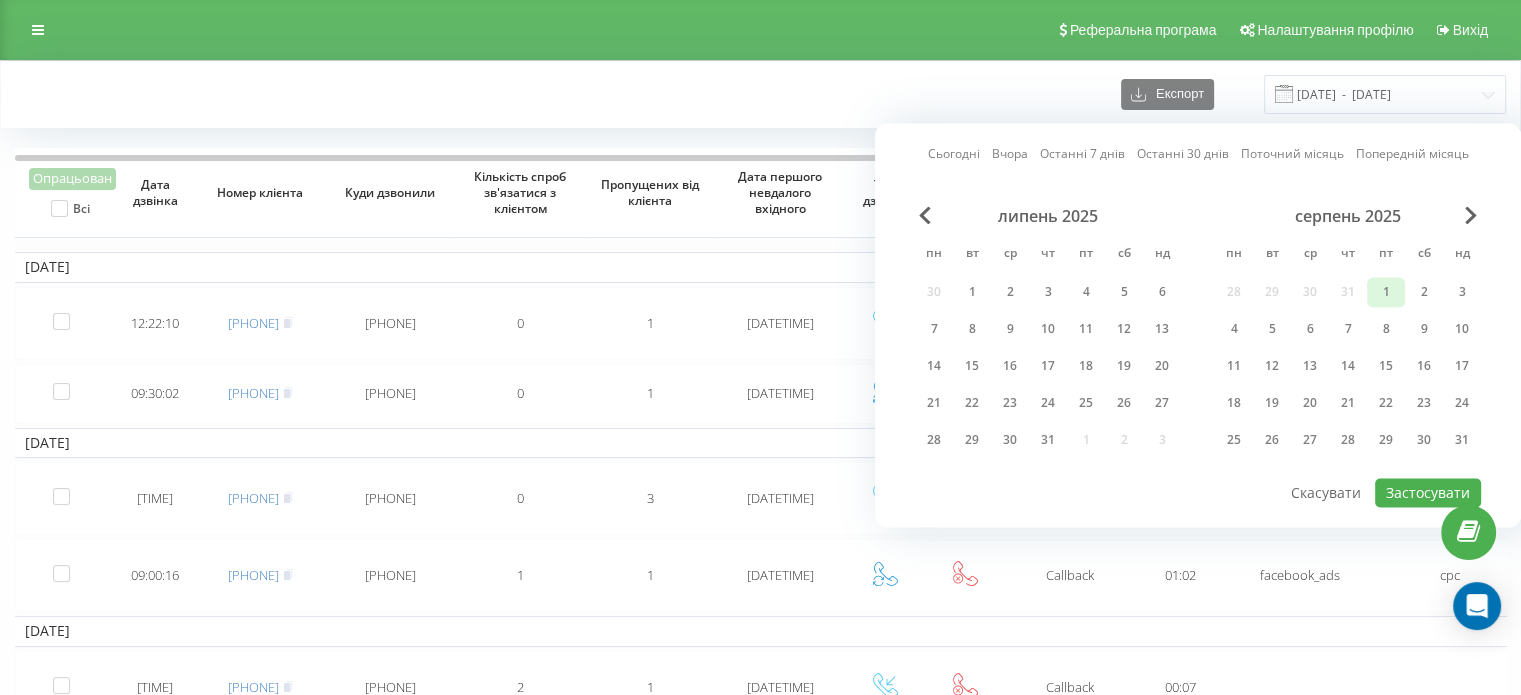 click on "1" at bounding box center (1386, 292) 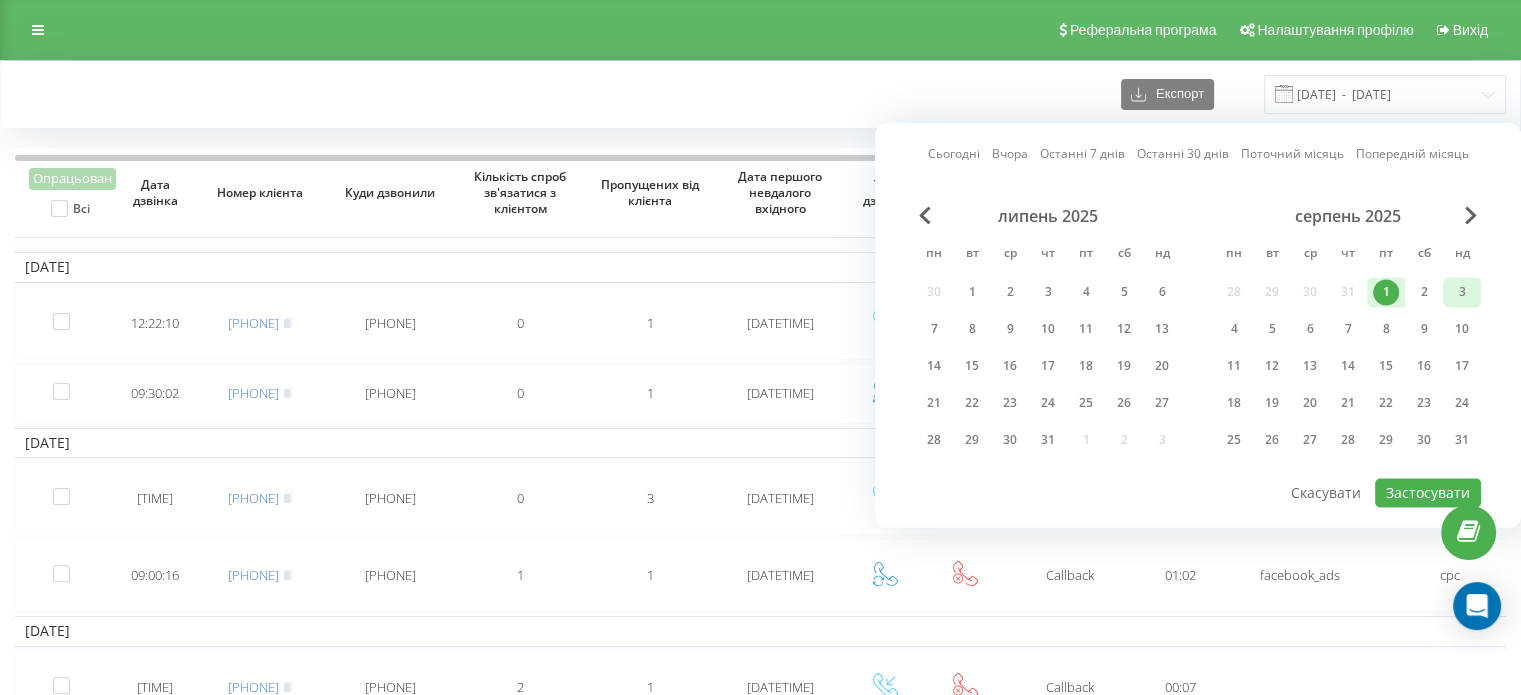 click on "3" at bounding box center (1462, 292) 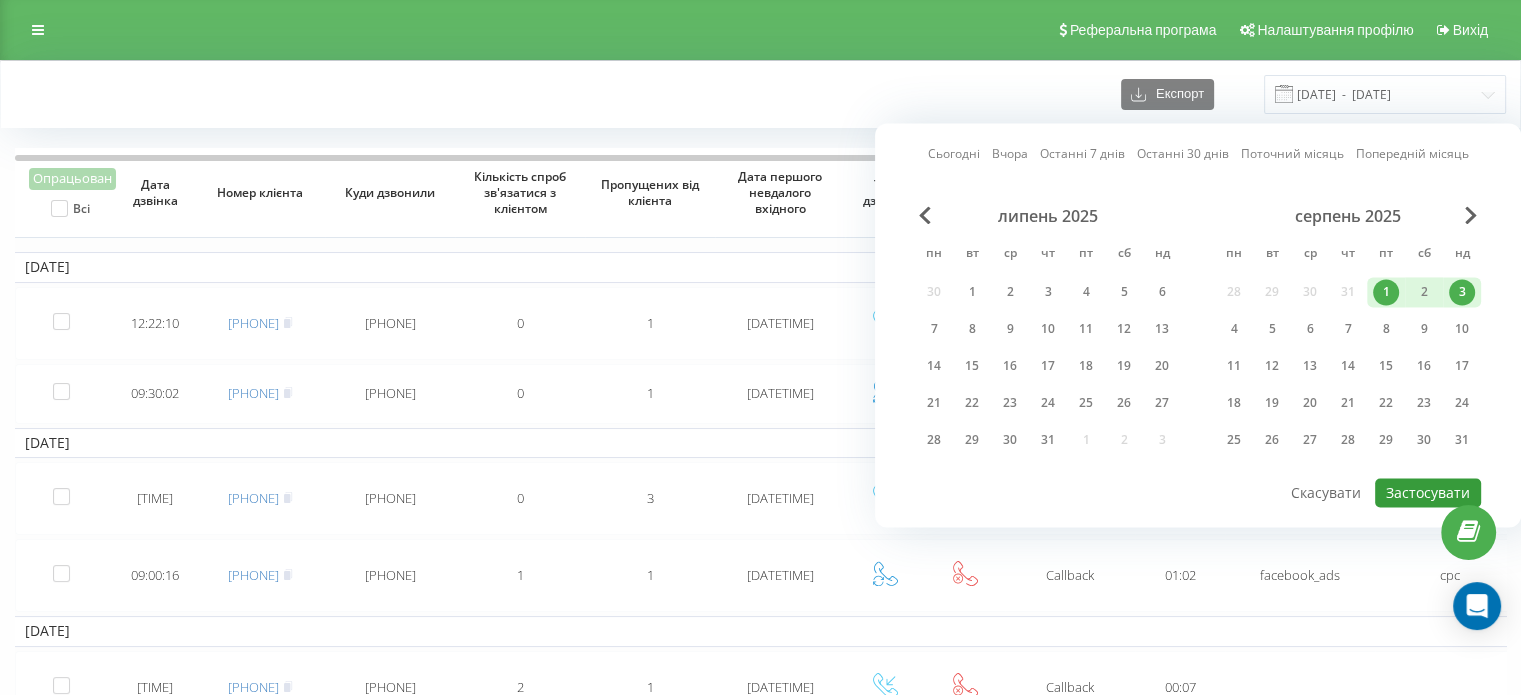 click on "Застосувати" at bounding box center (1428, 492) 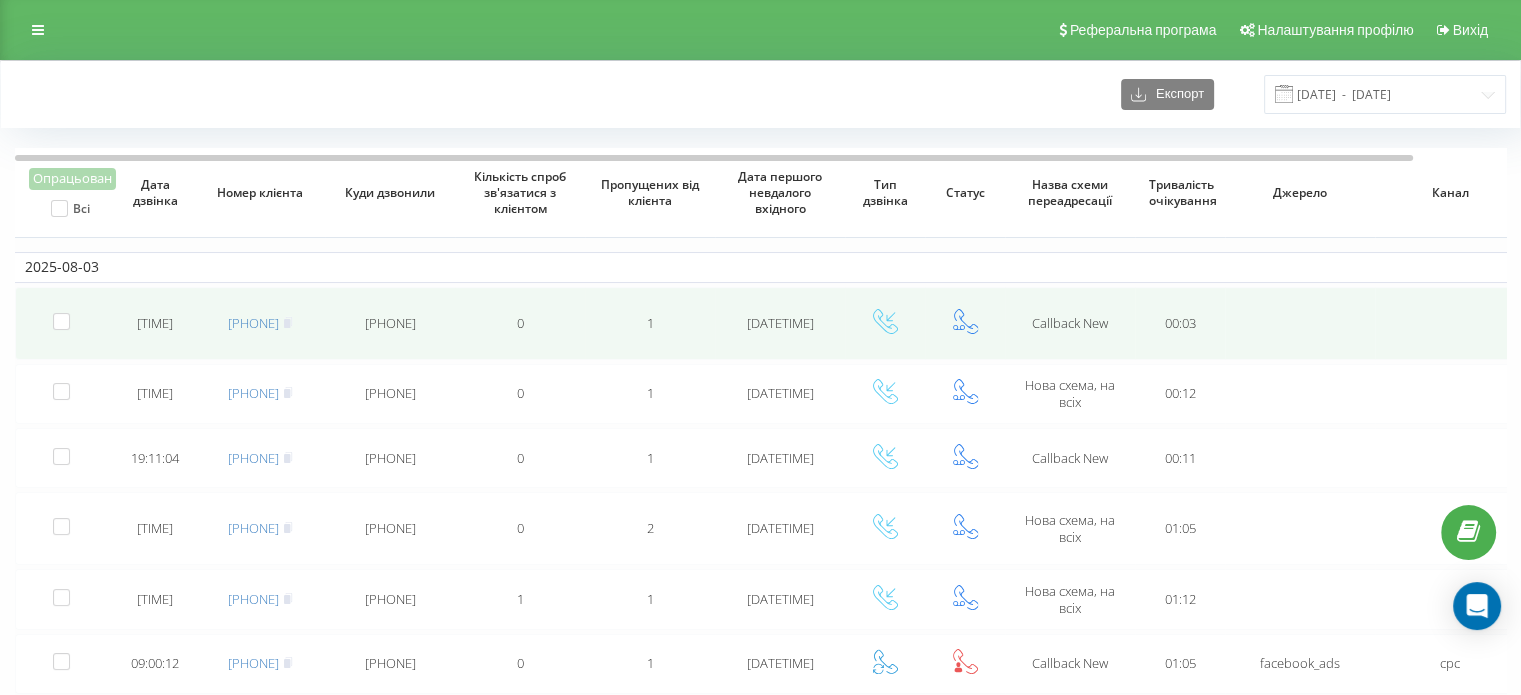 scroll, scrollTop: 0, scrollLeft: 0, axis: both 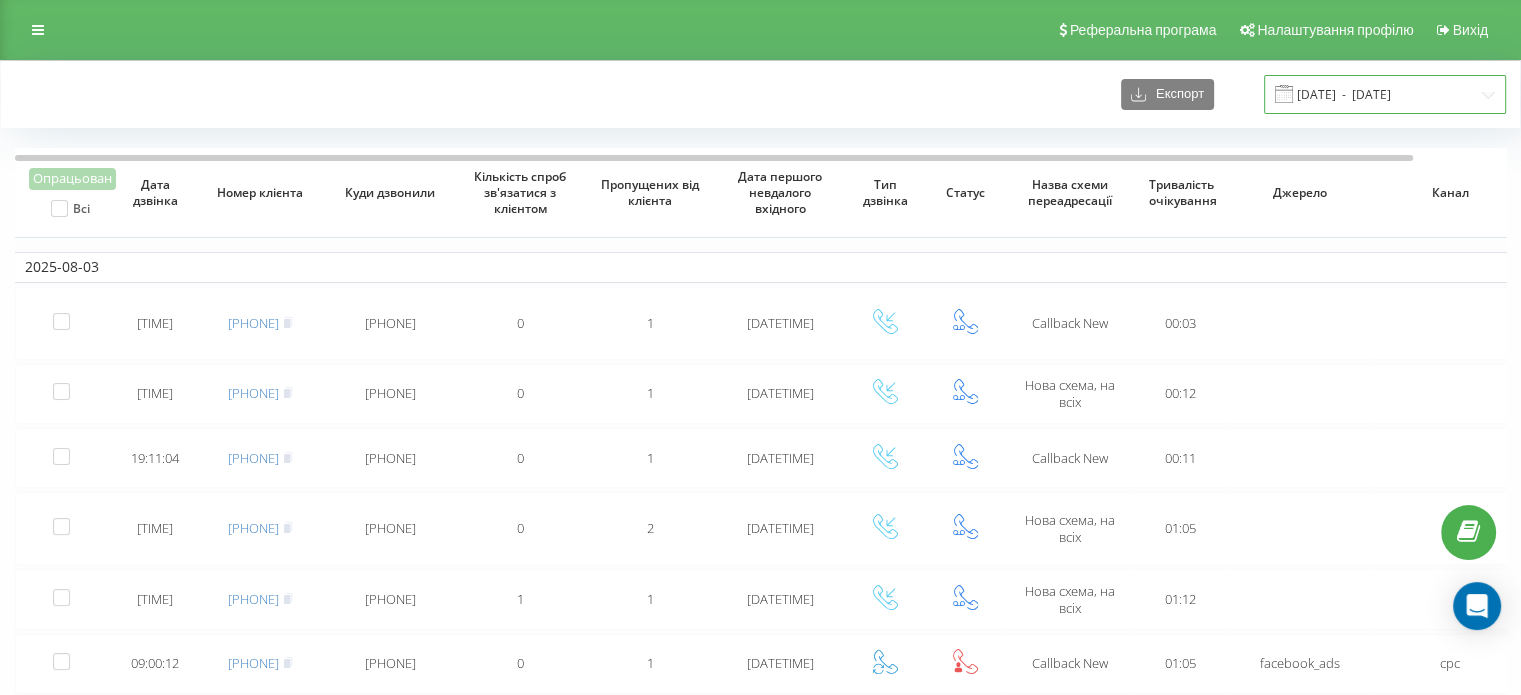 click on "01.08.2025  -  03.08.2025" at bounding box center (1385, 94) 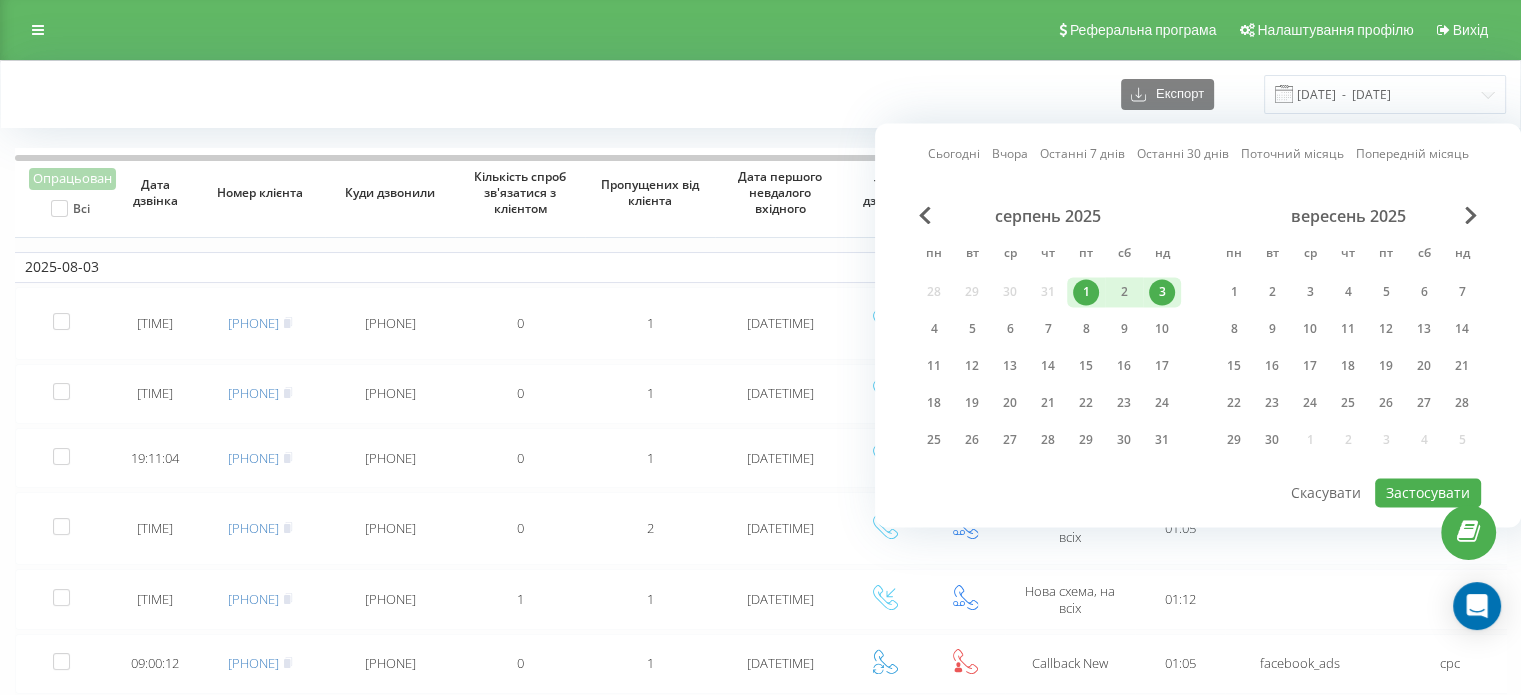 click on "3" at bounding box center (1162, 292) 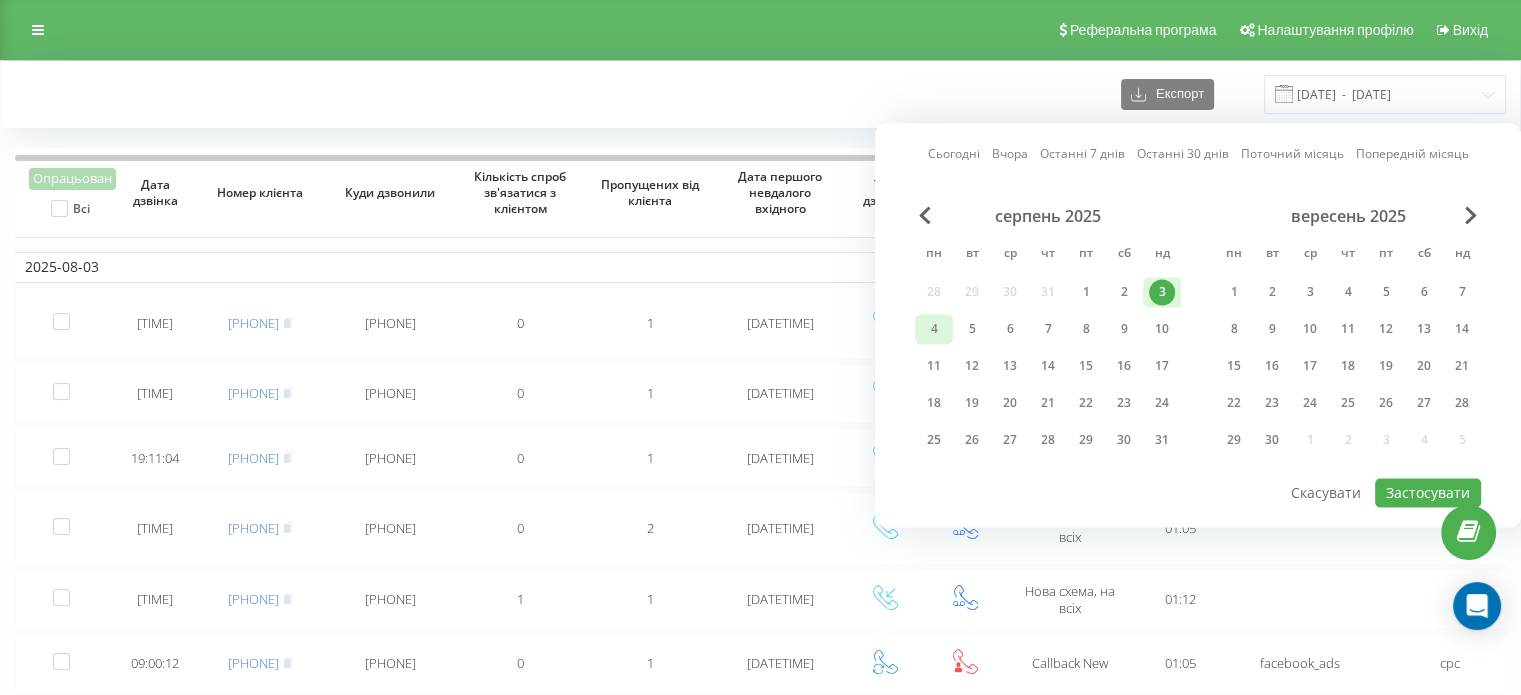 click on "4" at bounding box center [934, 329] 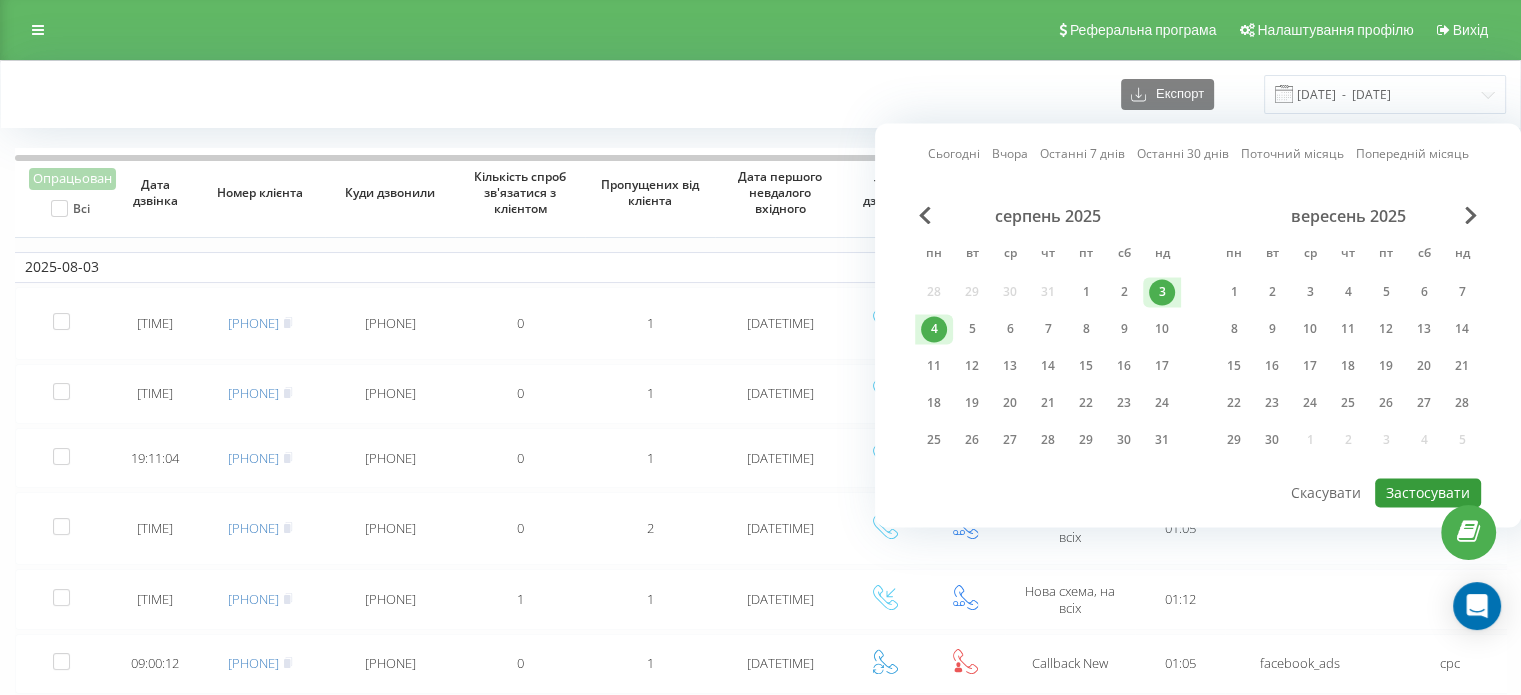 click on "Застосувати" at bounding box center [1428, 492] 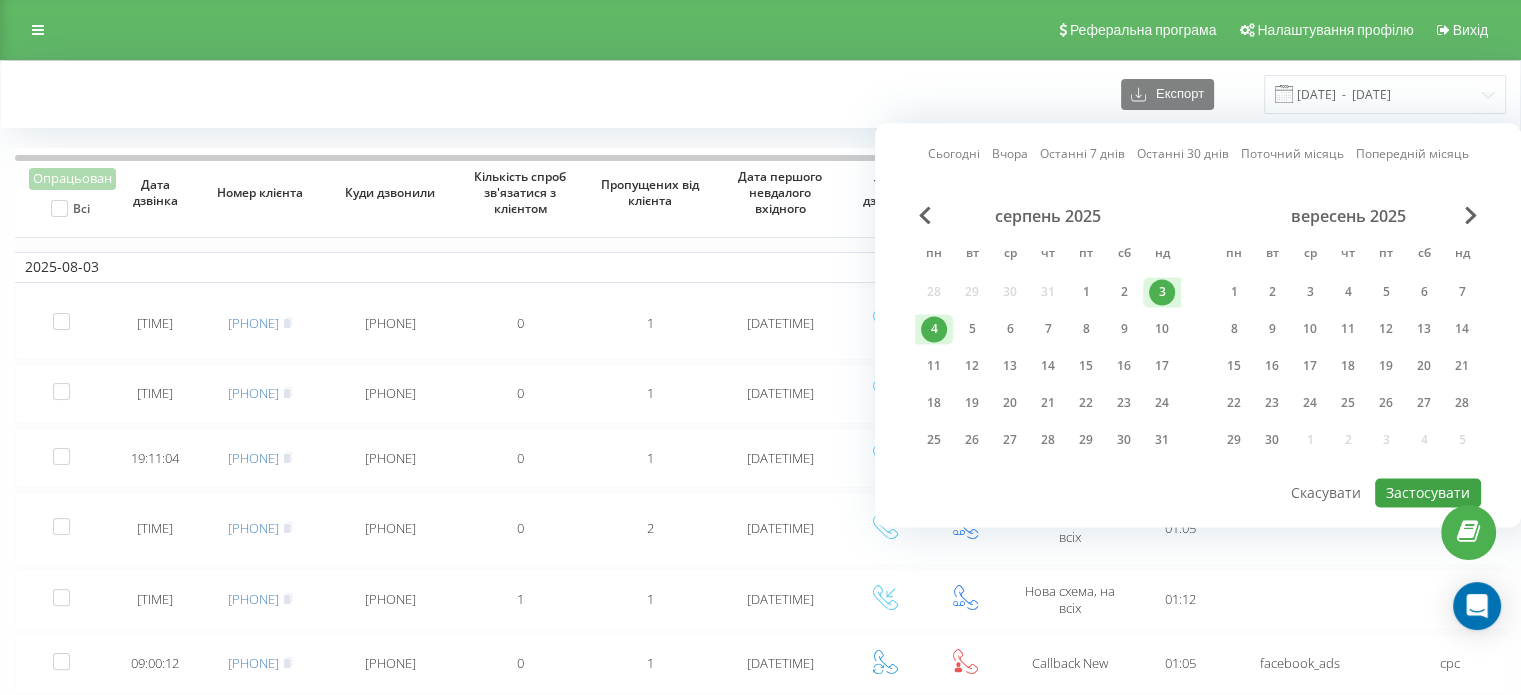 type on "03.08.2025  -  04.08.2025" 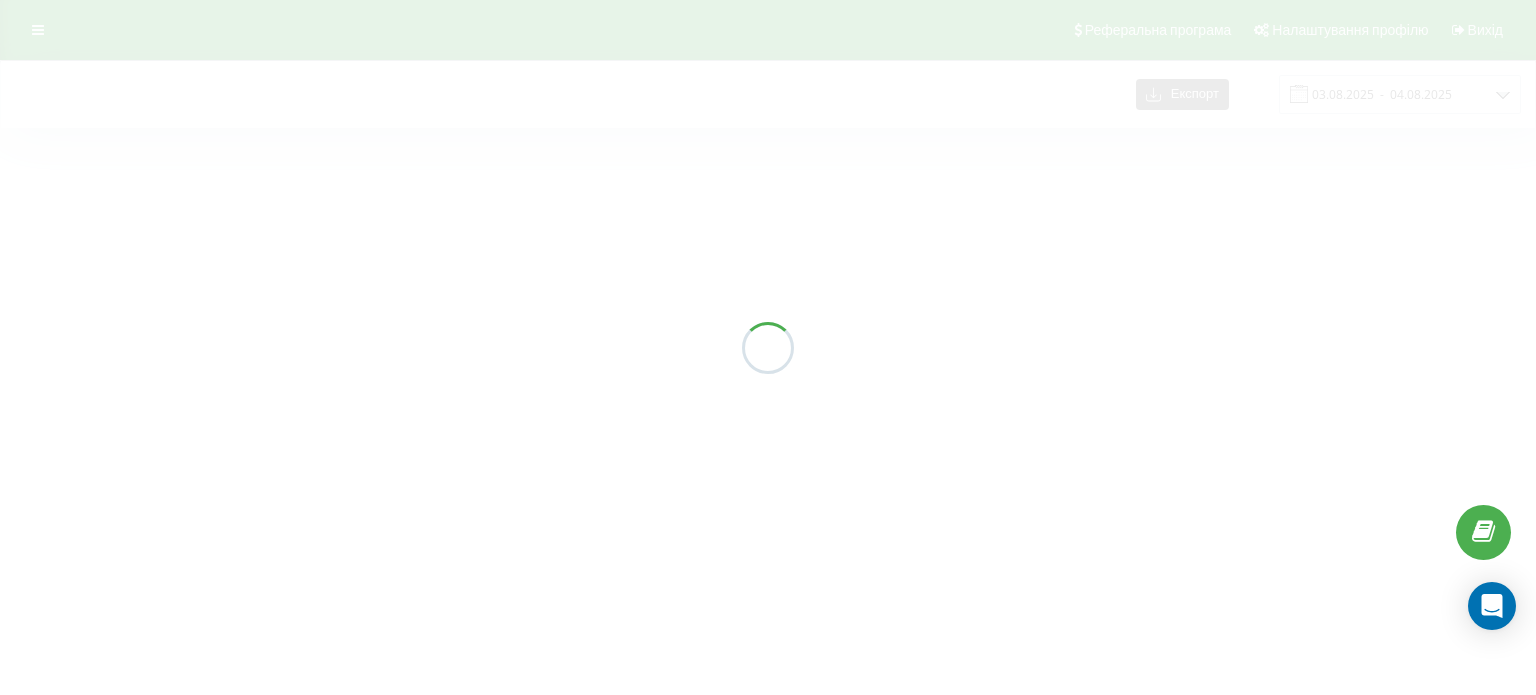 scroll, scrollTop: 0, scrollLeft: 0, axis: both 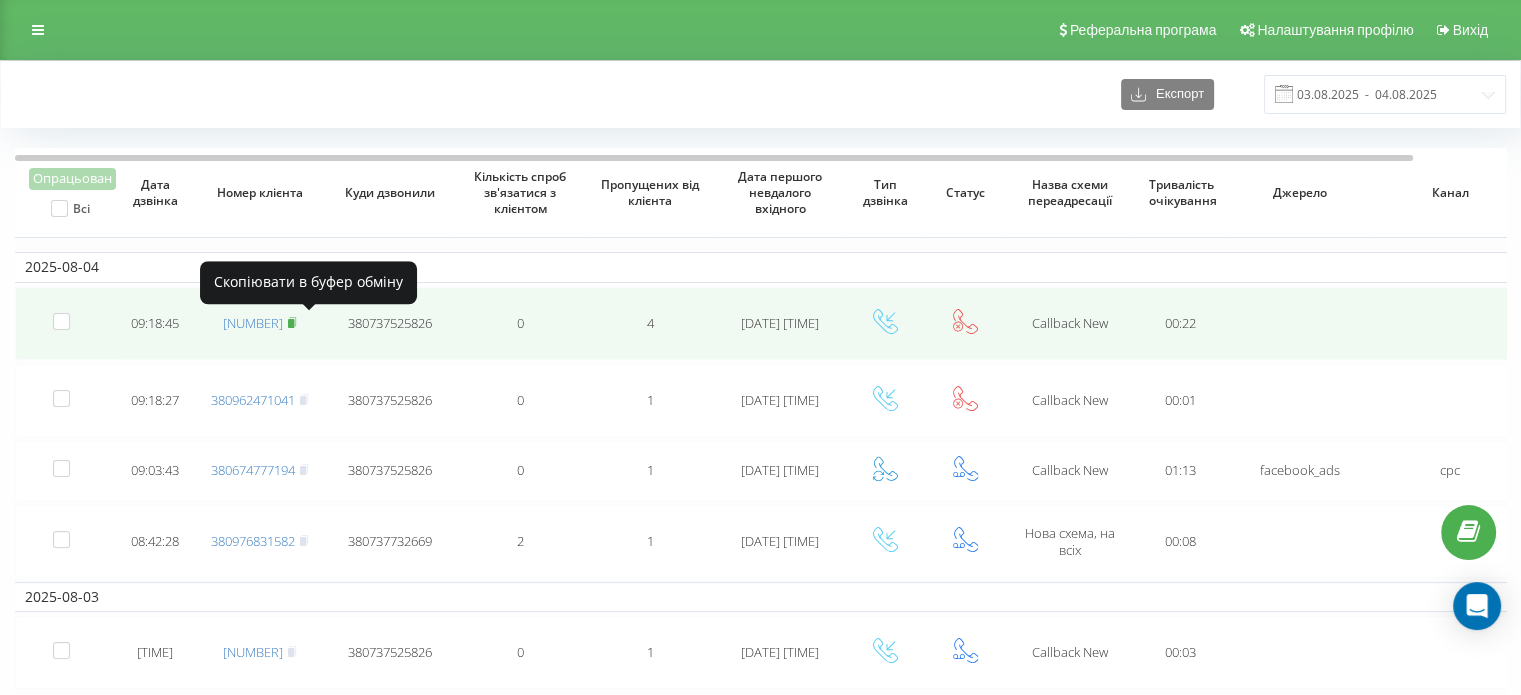 click 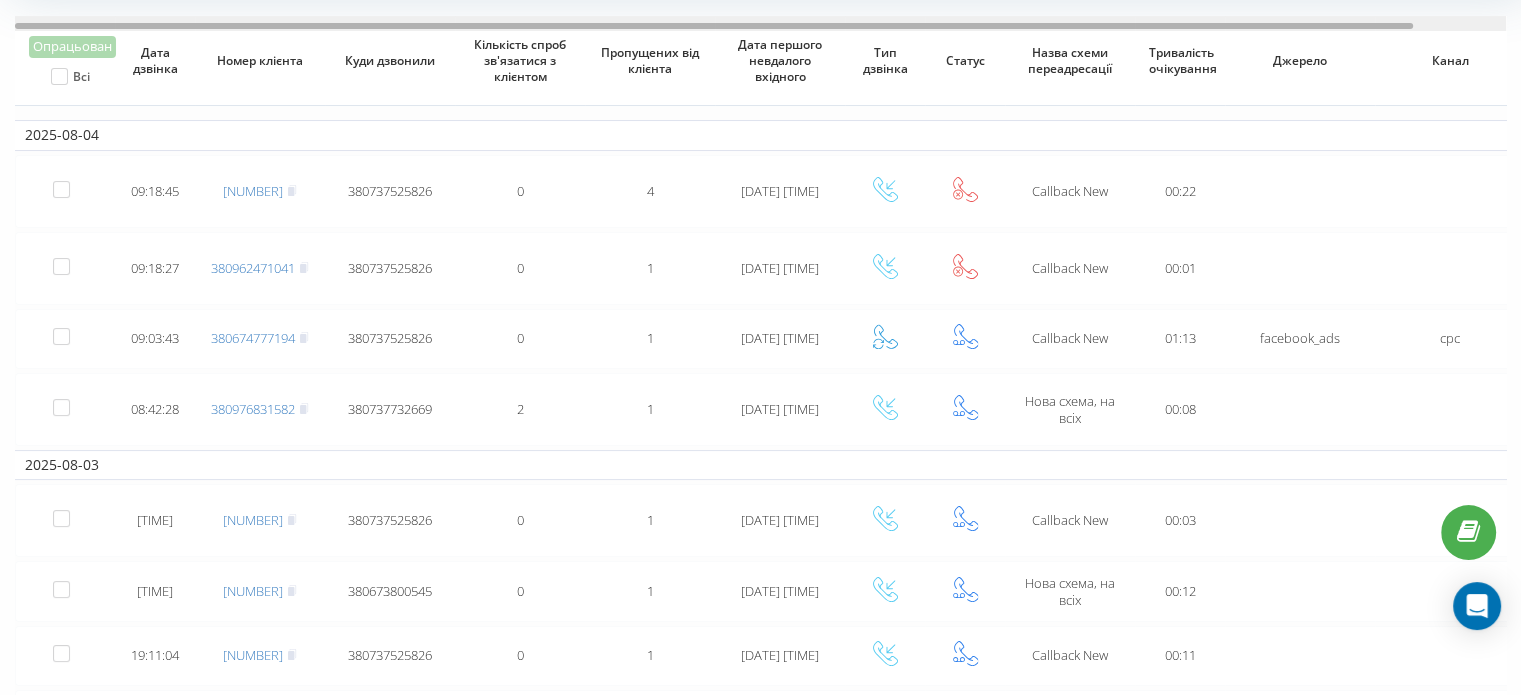 scroll, scrollTop: 0, scrollLeft: 0, axis: both 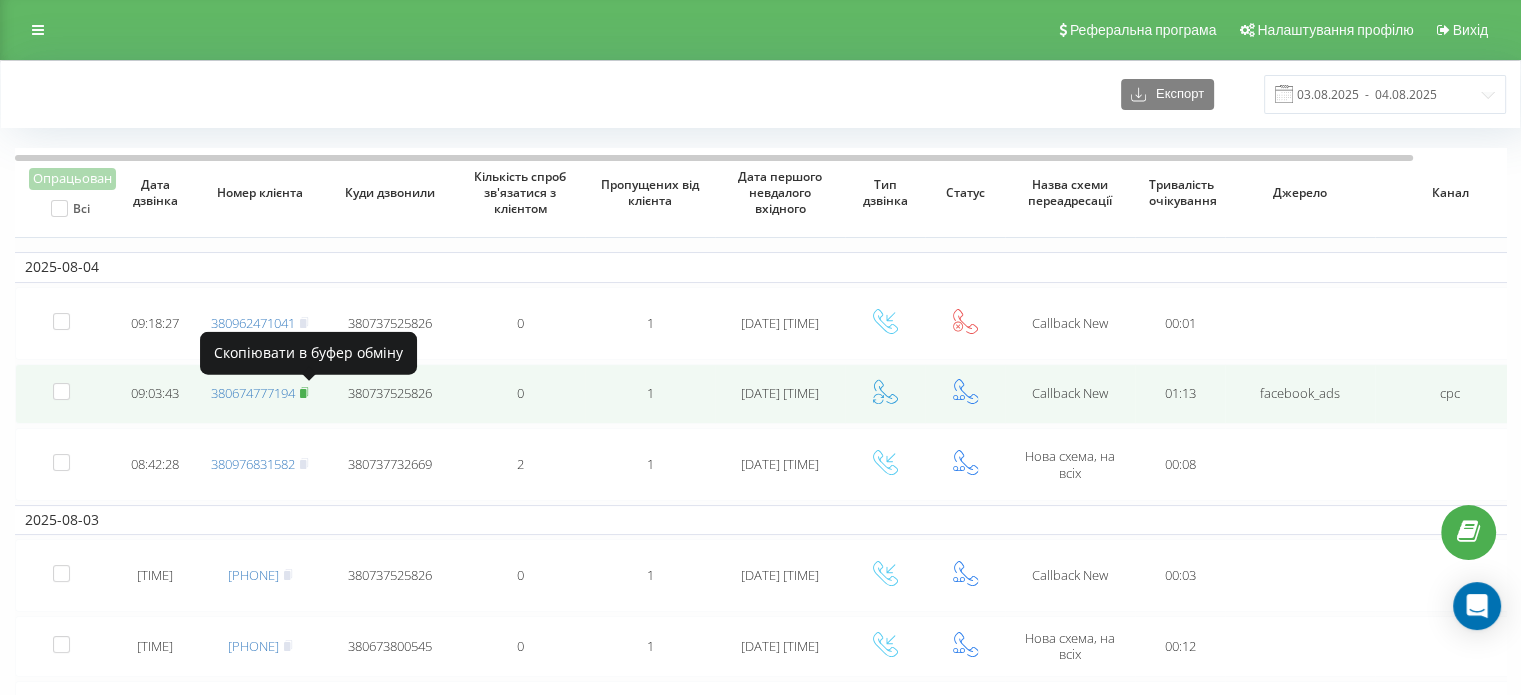 click 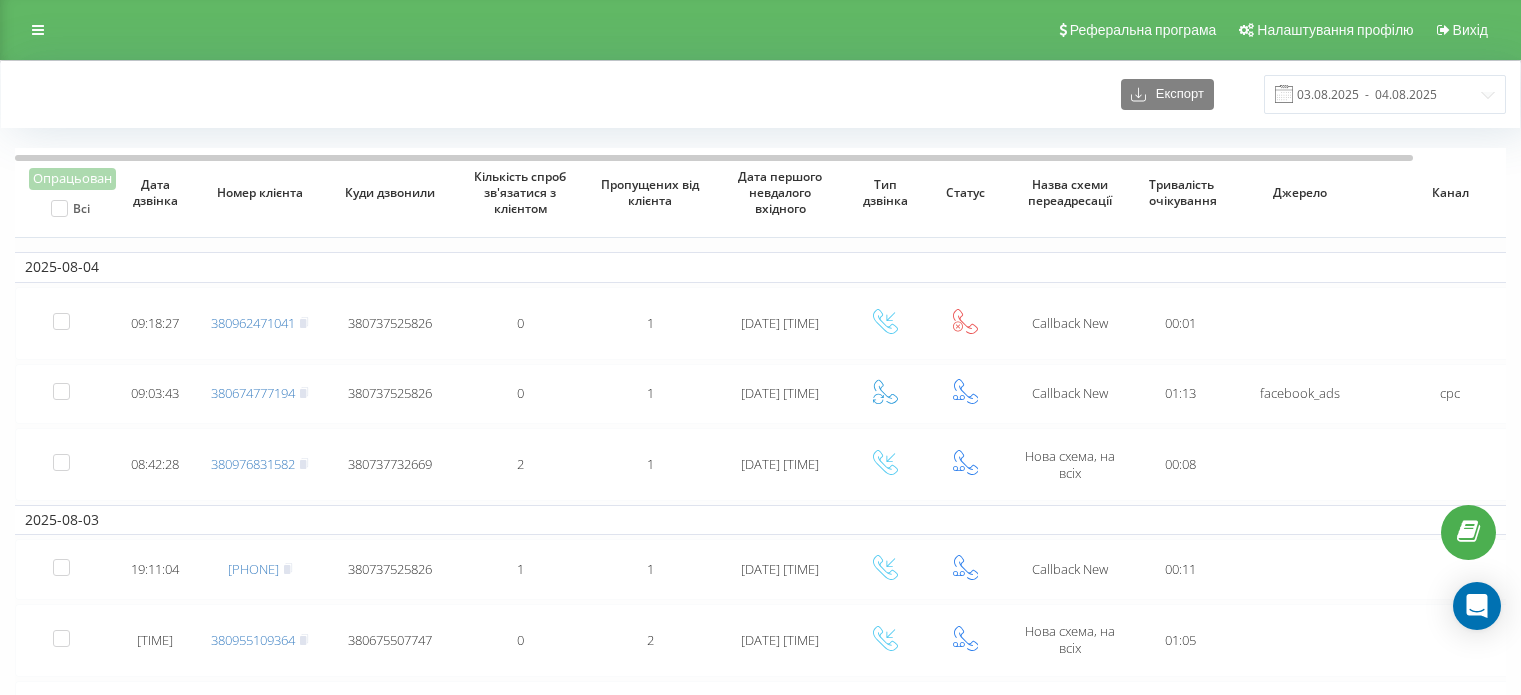 scroll, scrollTop: 0, scrollLeft: 0, axis: both 